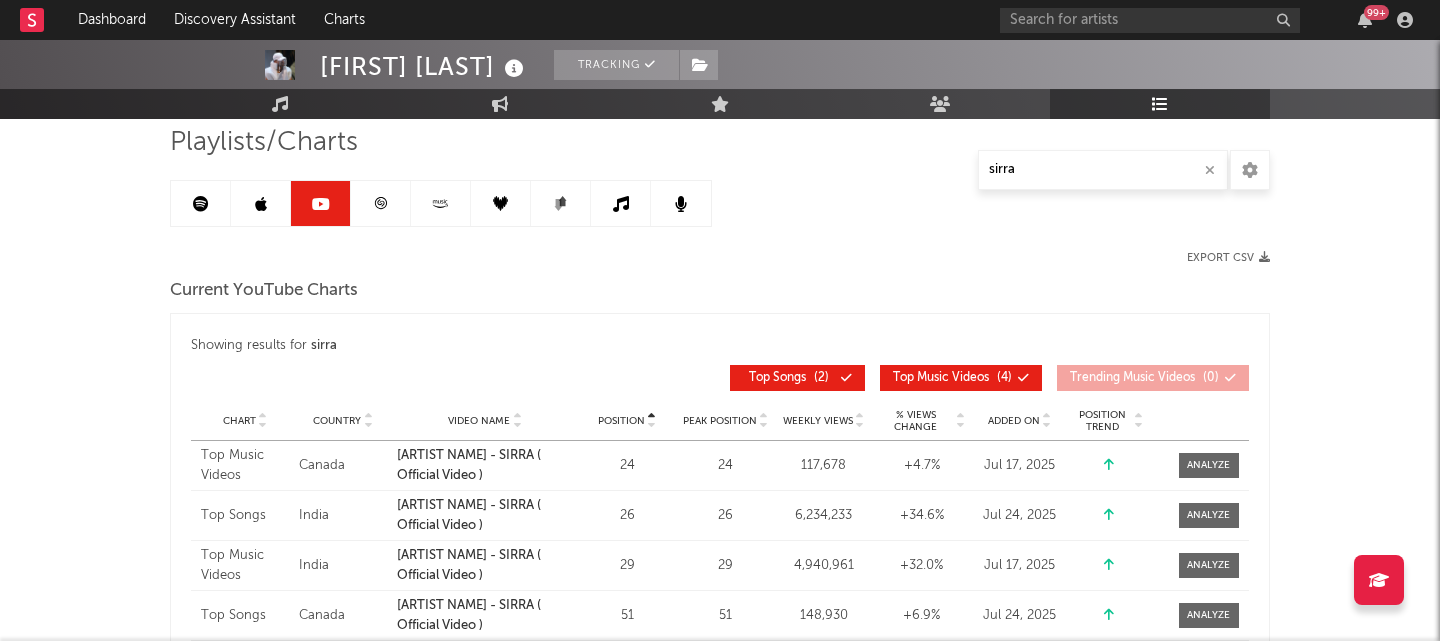 scroll, scrollTop: 72, scrollLeft: 0, axis: vertical 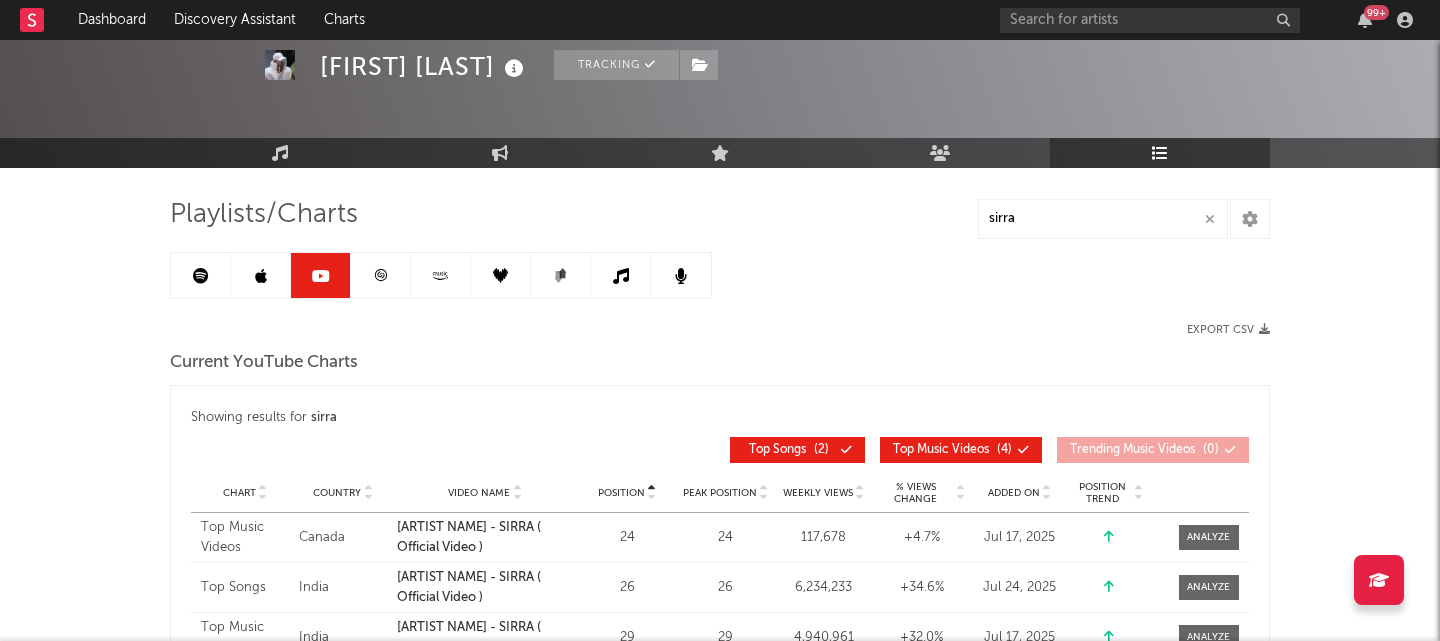 click at bounding box center (381, 275) 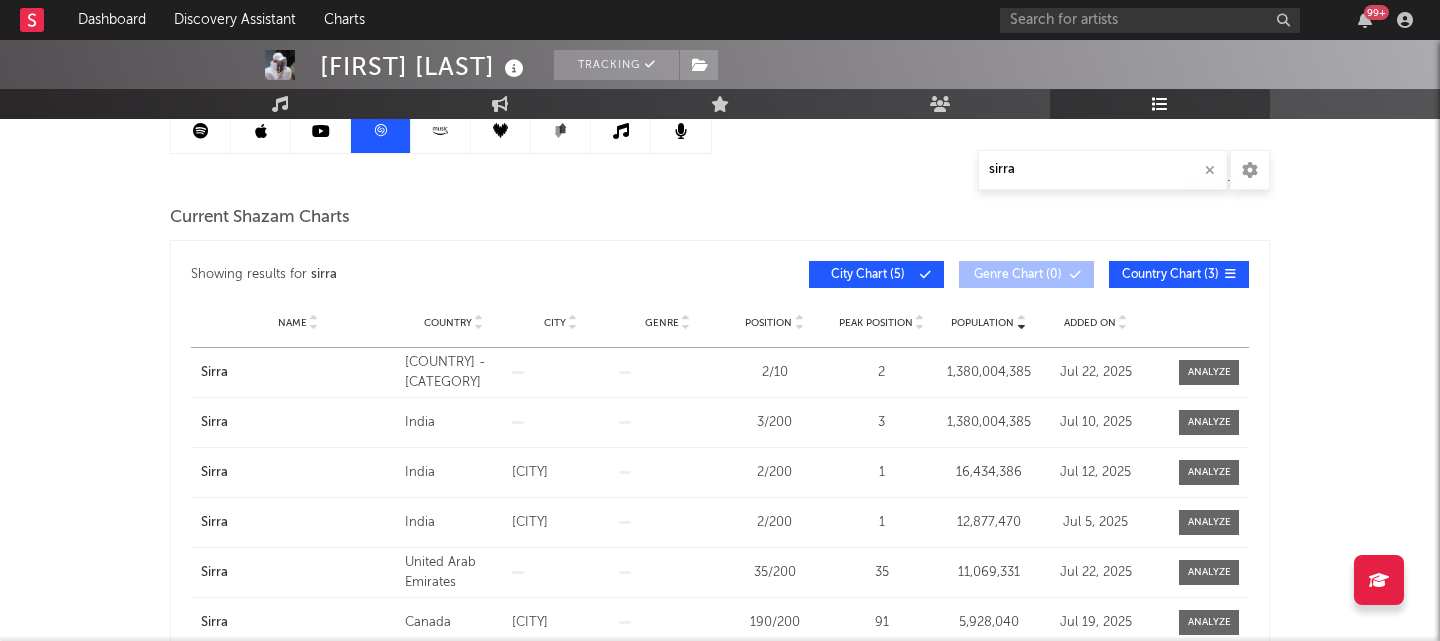 scroll, scrollTop: 0, scrollLeft: 0, axis: both 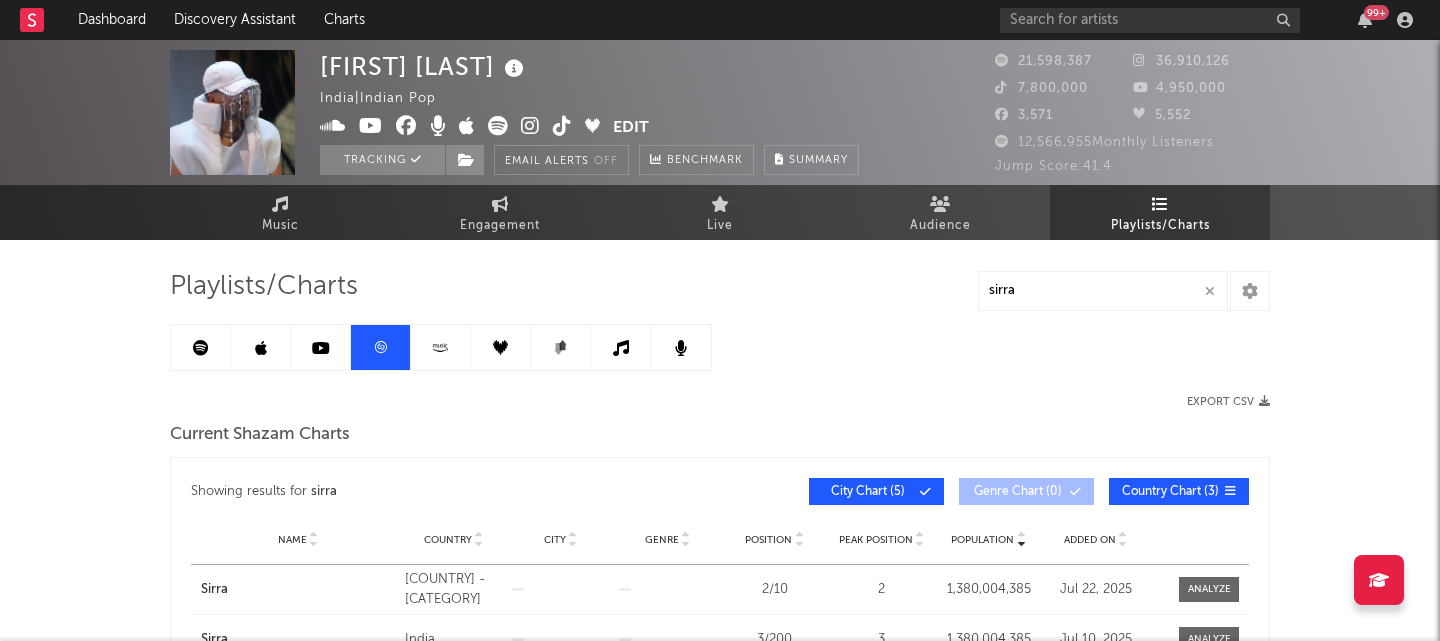 drag, startPoint x: 216, startPoint y: 356, endPoint x: 57, endPoint y: 463, distance: 191.65073 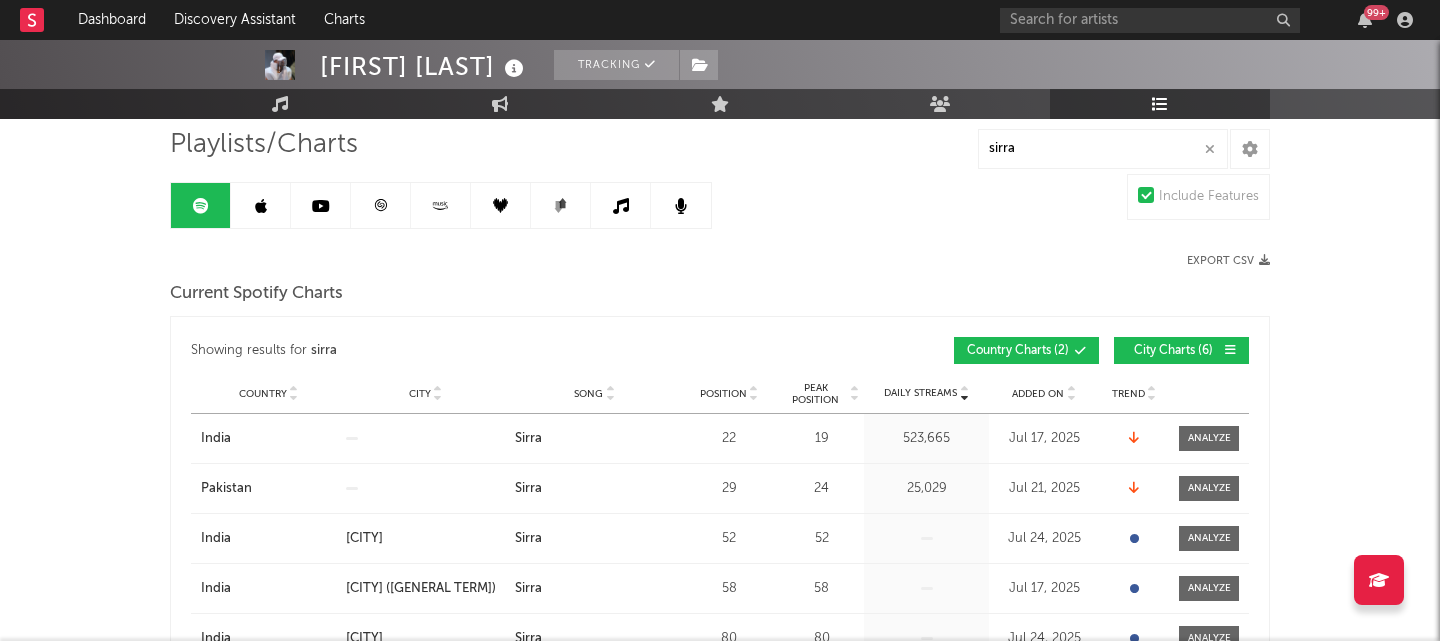 scroll, scrollTop: 0, scrollLeft: 0, axis: both 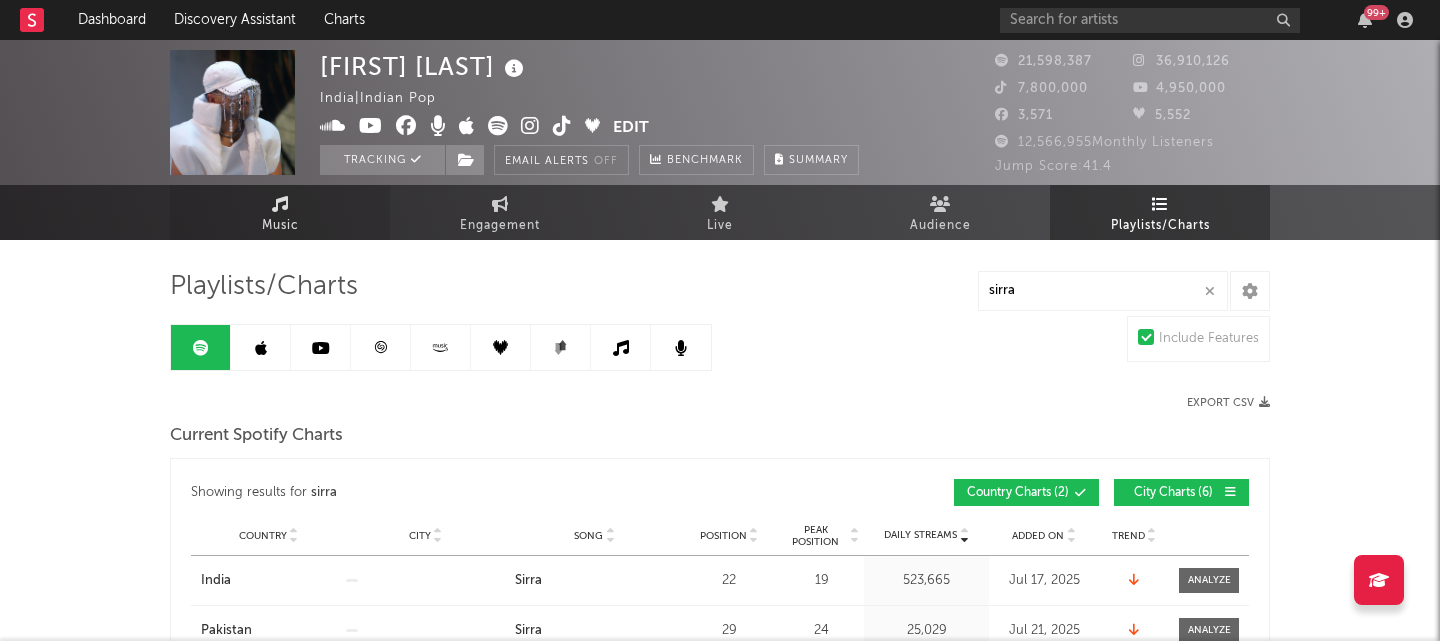 click on "Music" at bounding box center (280, 212) 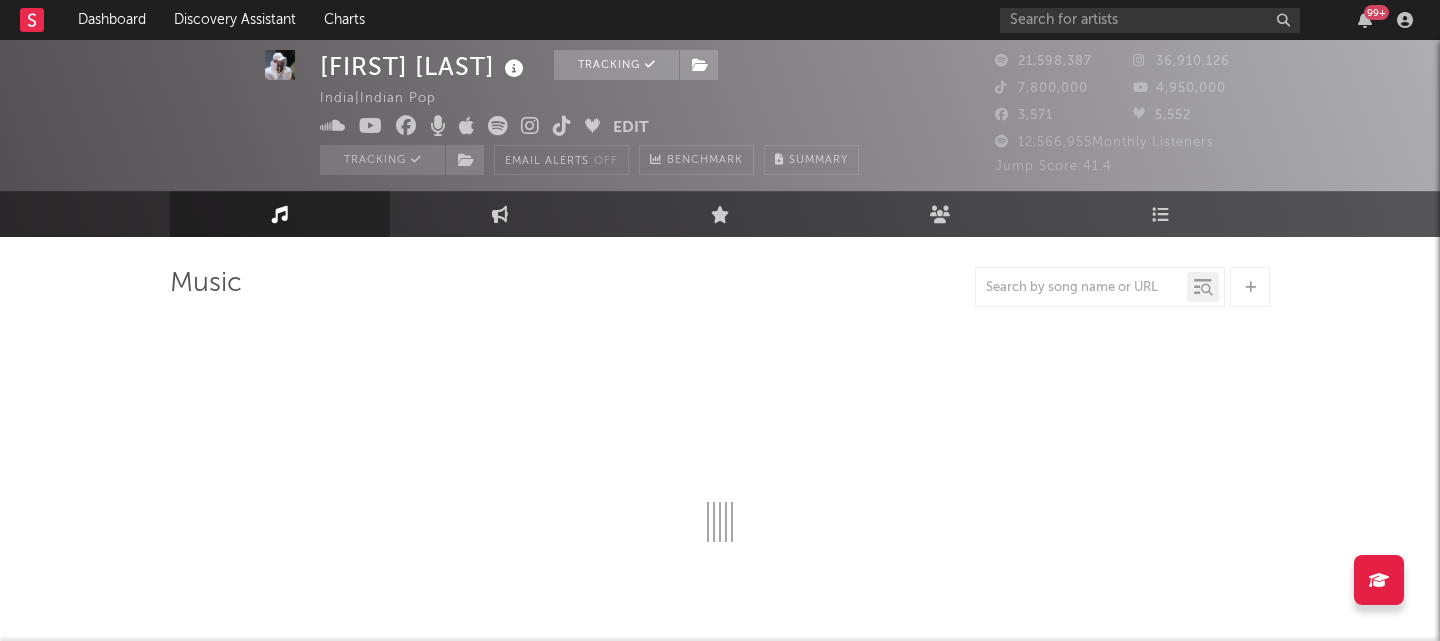 scroll, scrollTop: 0, scrollLeft: 0, axis: both 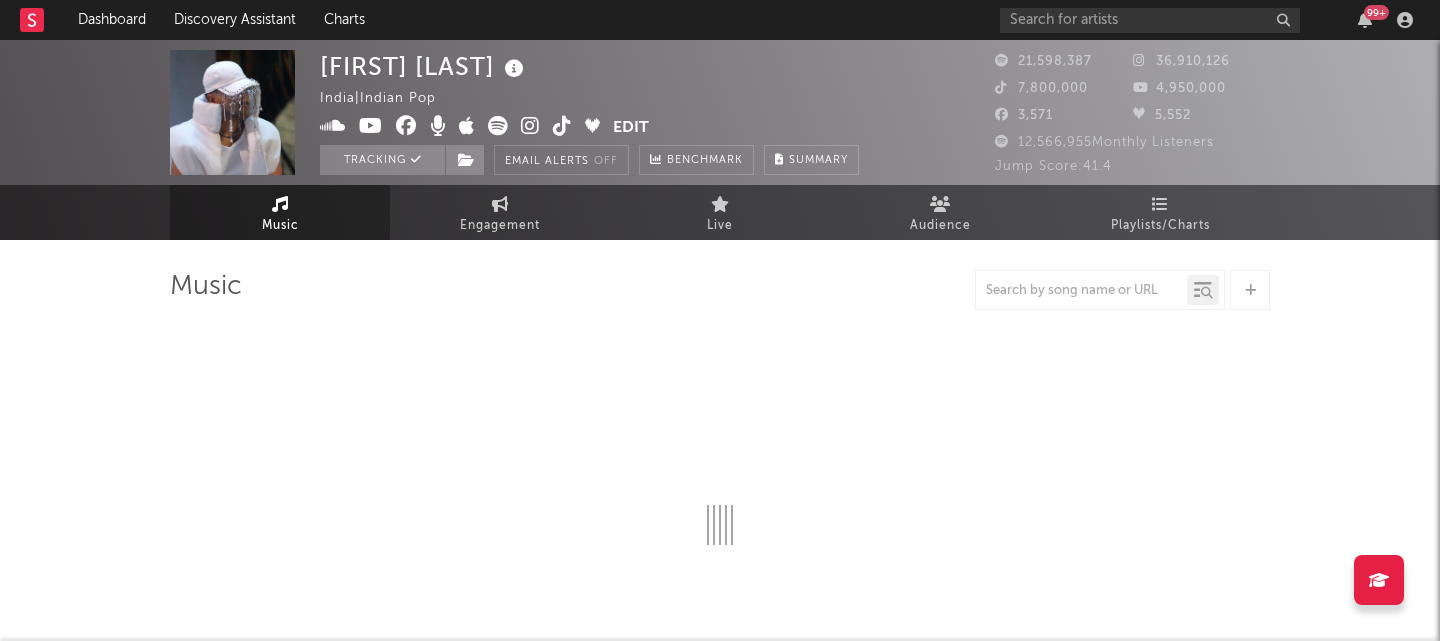 drag, startPoint x: 287, startPoint y: 220, endPoint x: 1, endPoint y: 424, distance: 351.30045 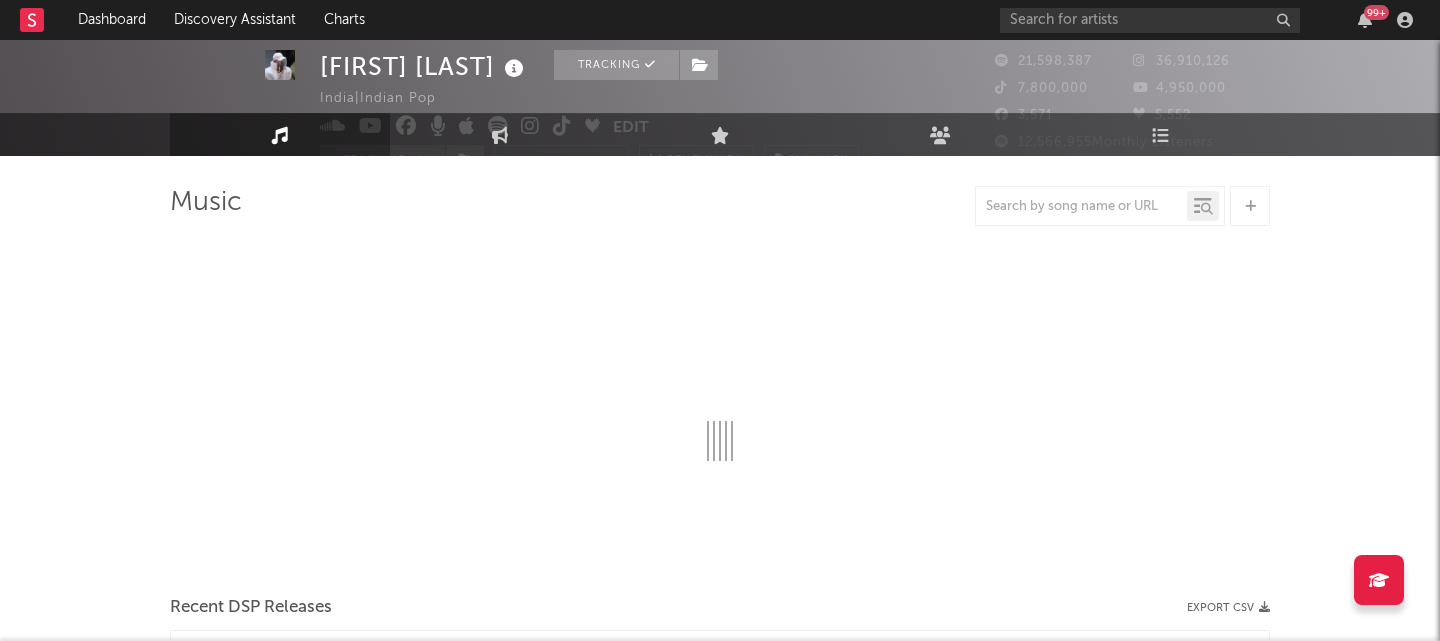 select on "6m" 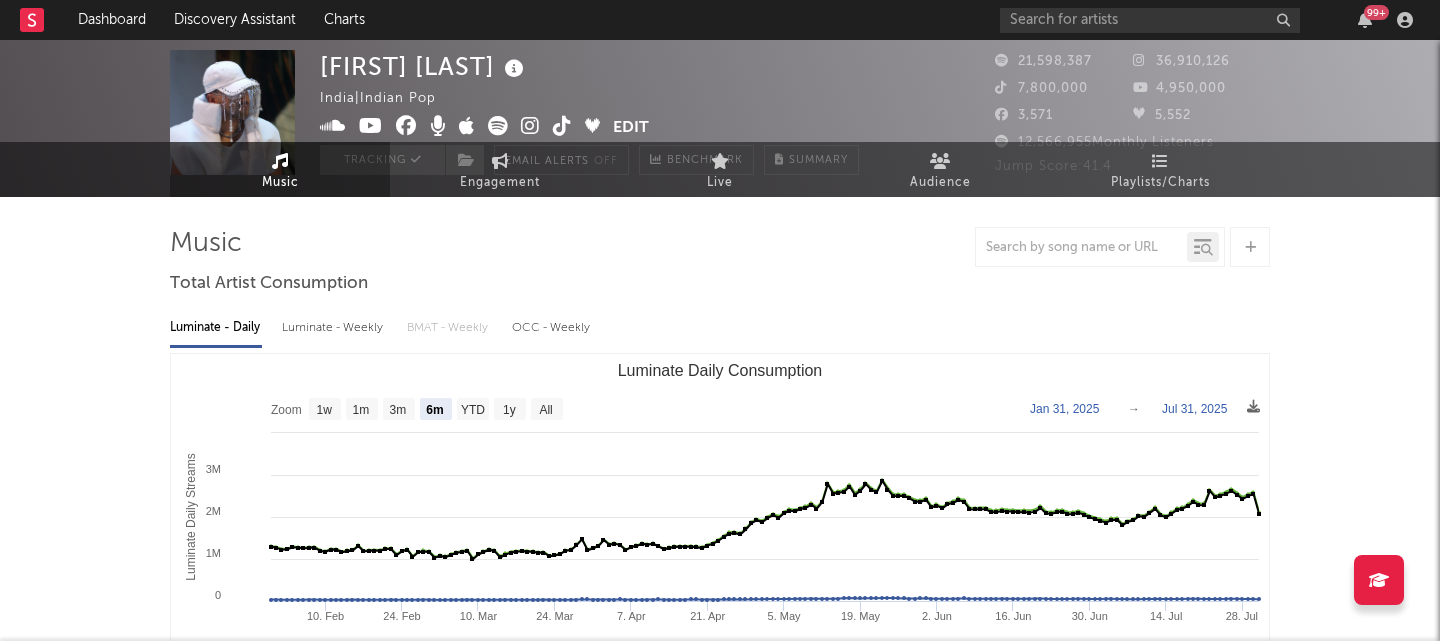 scroll, scrollTop: 0, scrollLeft: 0, axis: both 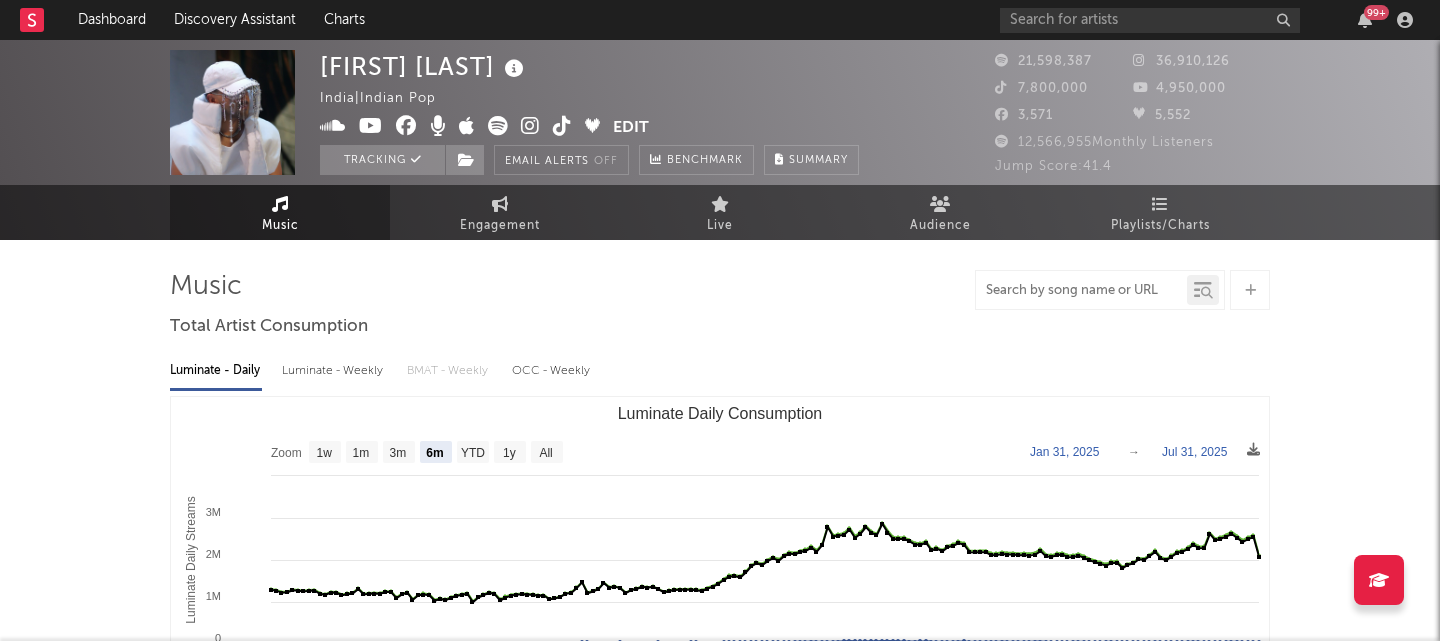 click at bounding box center [1081, 291] 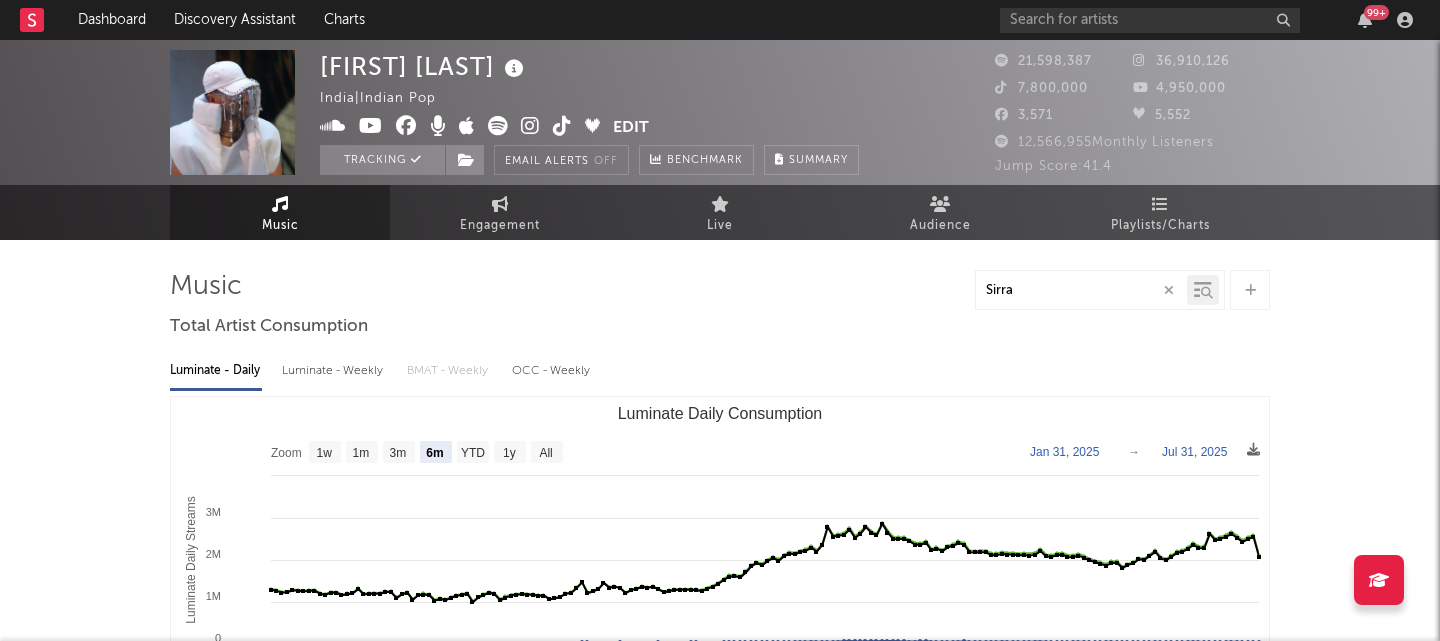 type on "Sirra" 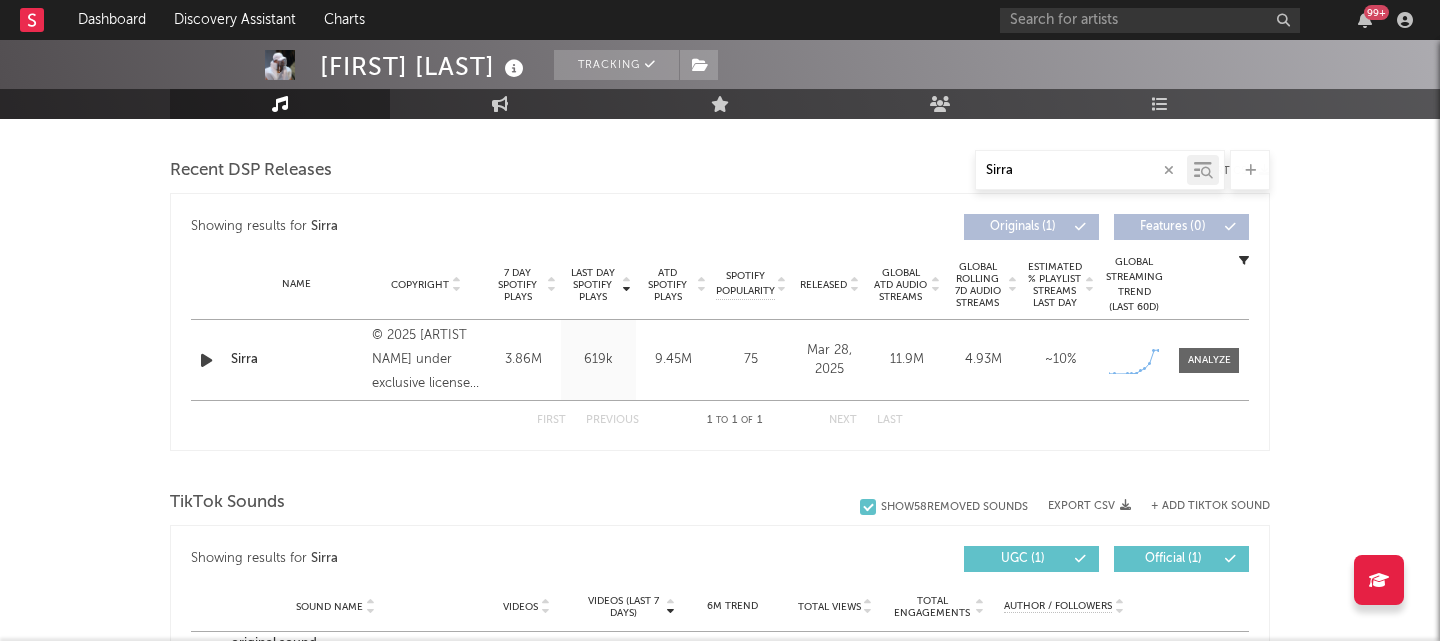 scroll, scrollTop: 843, scrollLeft: 0, axis: vertical 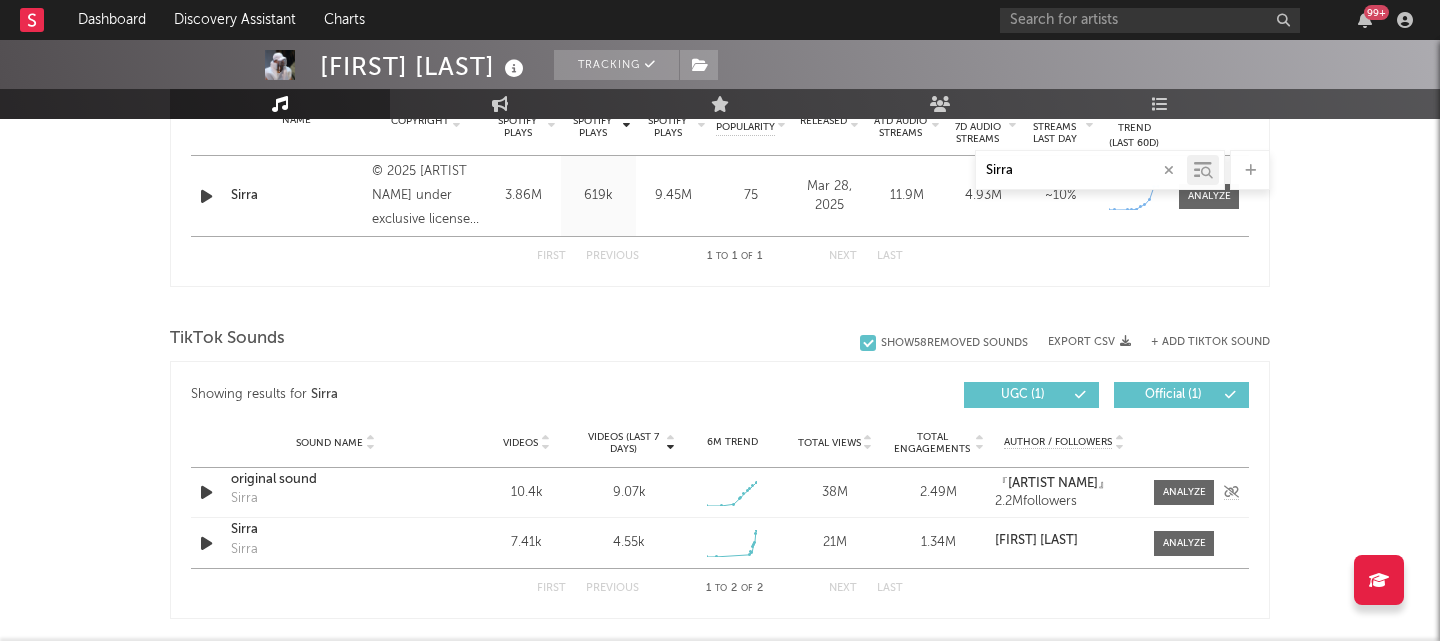 click on "original sound" at bounding box center [335, 480] 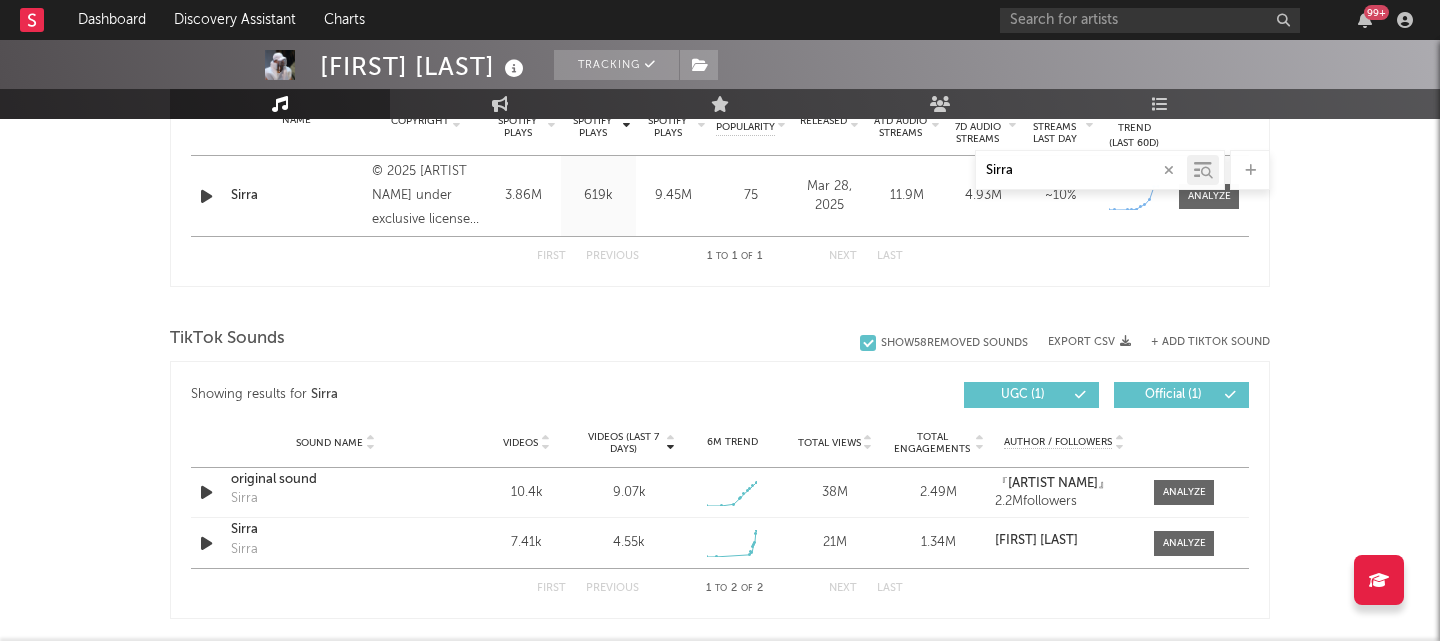 click on "Sirra Last Day Spotify Plays Copyright 7 Day Spotify Plays Last Day Spotify Plays ATD Spotify Plays Spotify Popularity Released Global ATD Audio Streams Global Rolling 7D Audio Streams Spotify Popularity   ( 1" at bounding box center (720, 384) 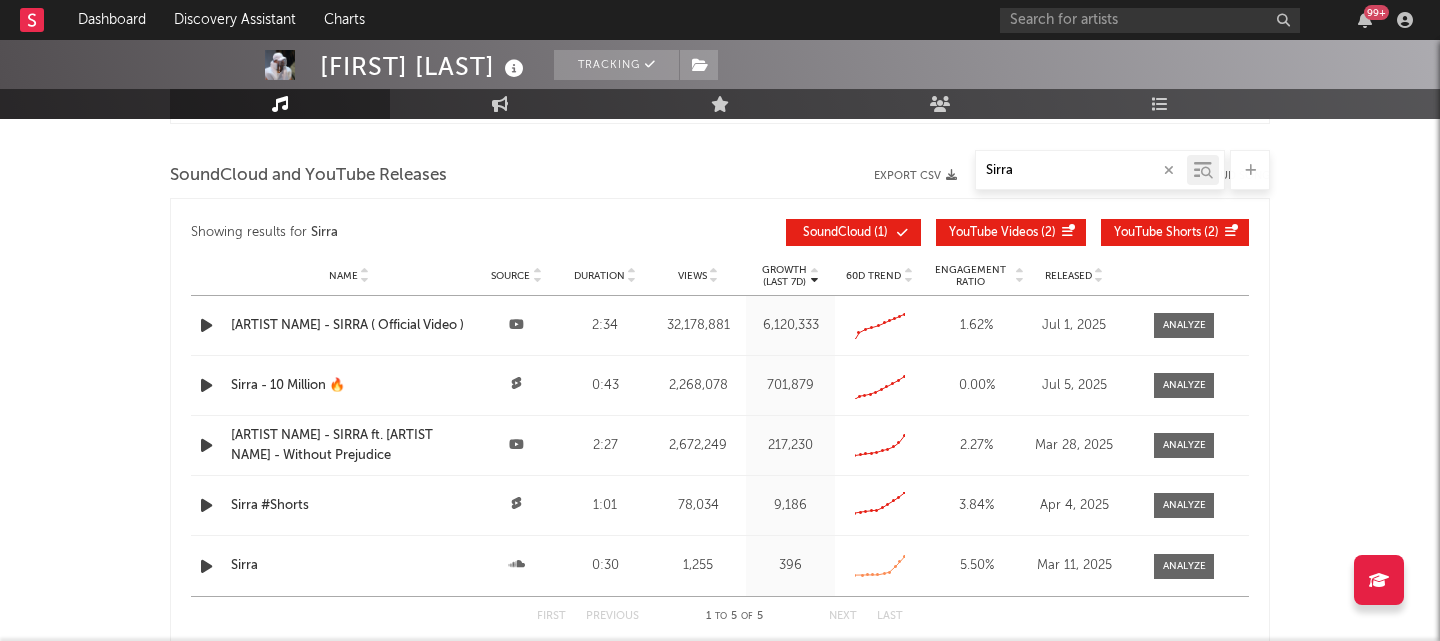 scroll, scrollTop: 1616, scrollLeft: 0, axis: vertical 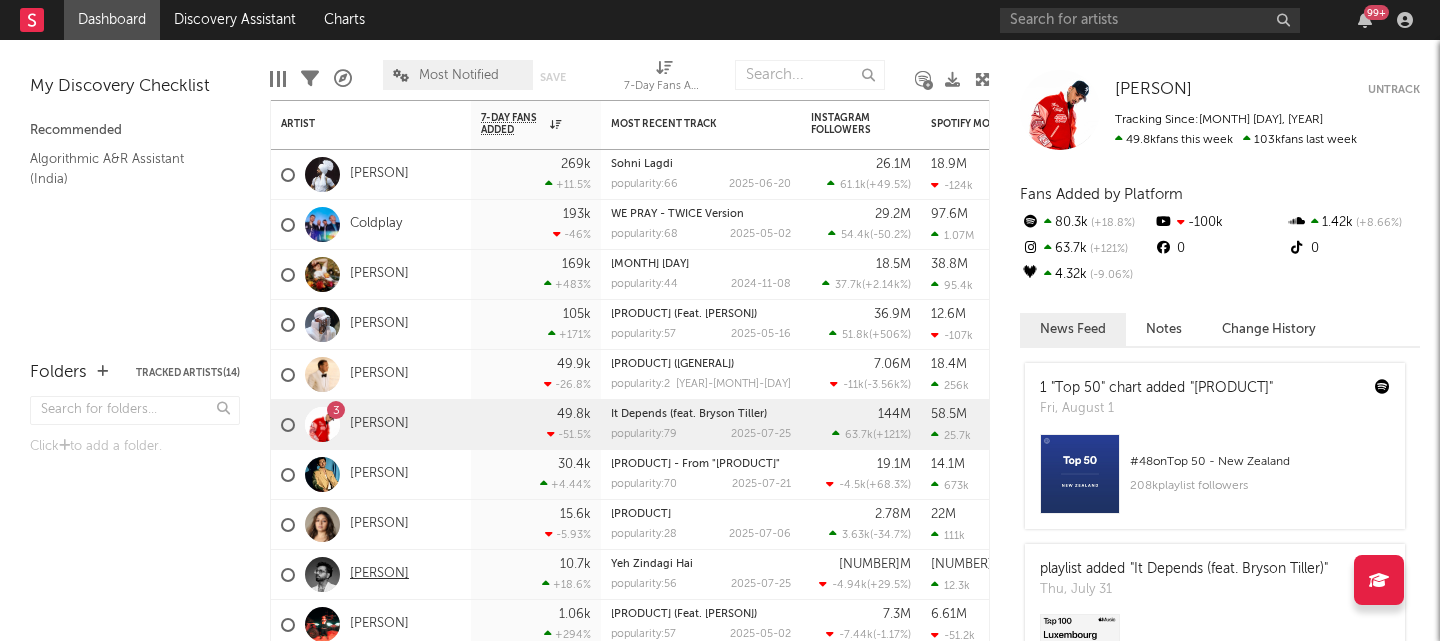 click on "[ARTIST NAME]" at bounding box center [379, 574] 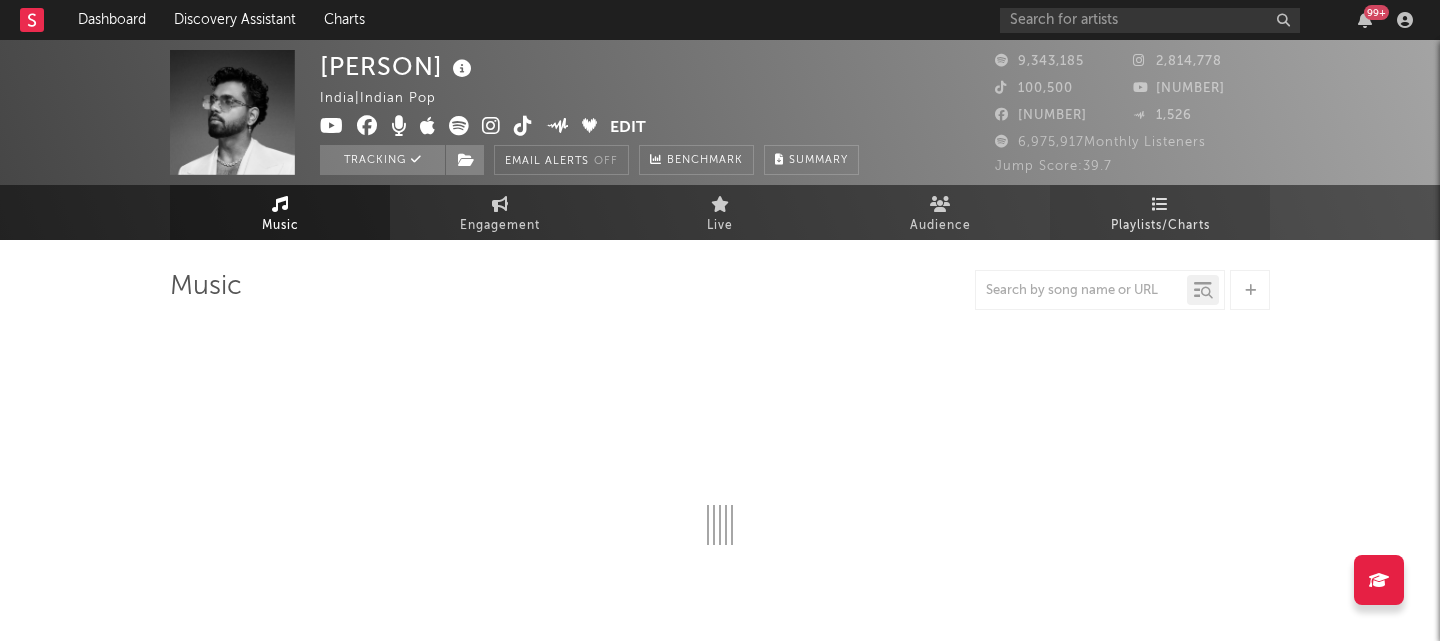 click on "Playlists/Charts" at bounding box center (1160, 226) 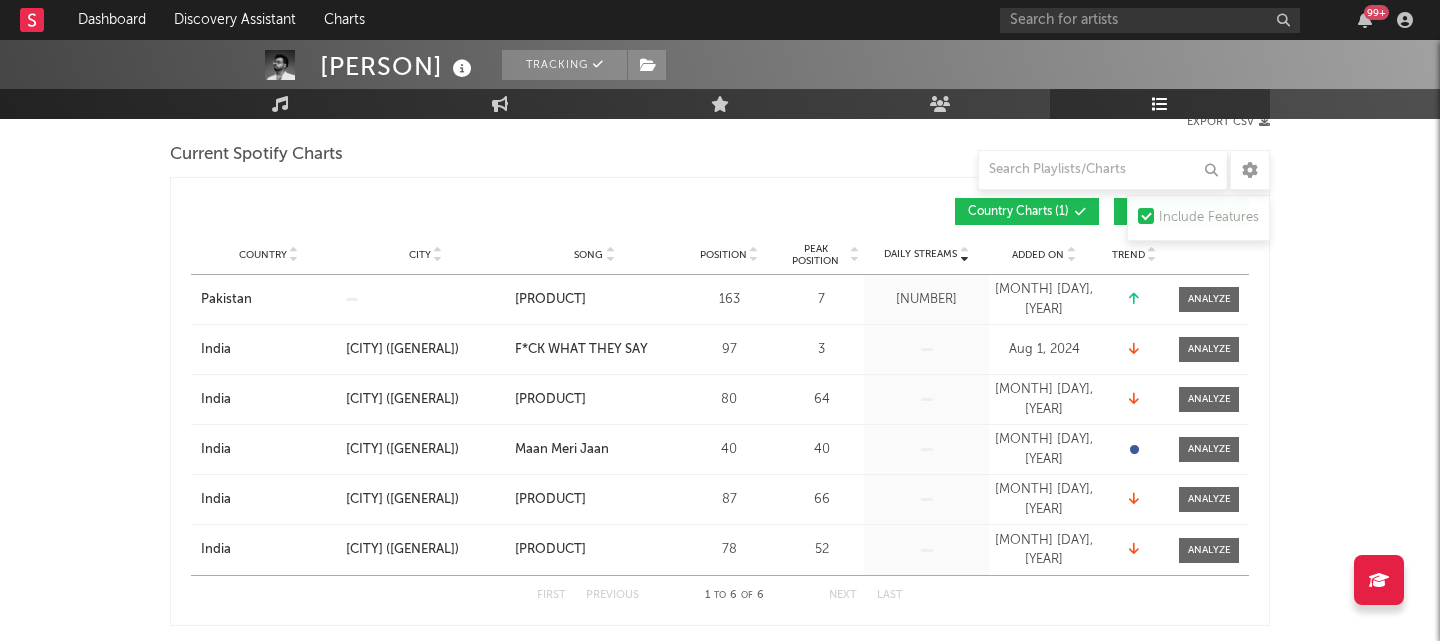 scroll, scrollTop: 0, scrollLeft: 0, axis: both 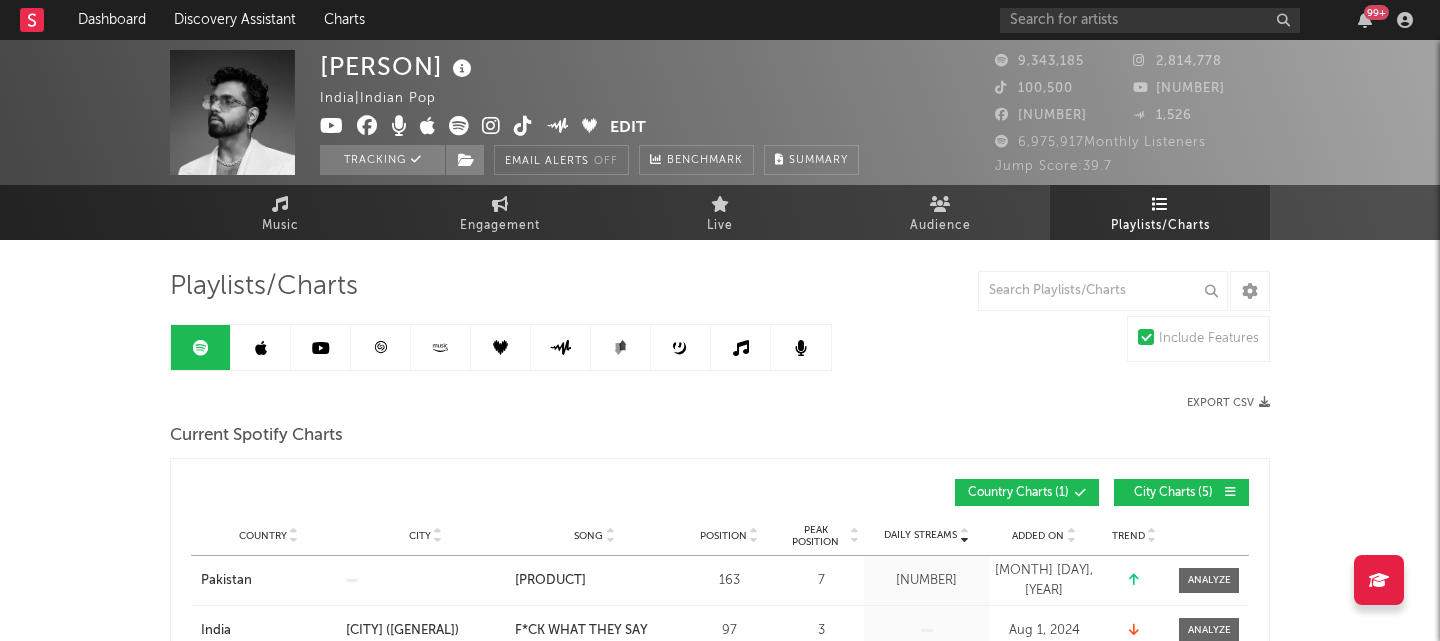 click at bounding box center [381, 347] 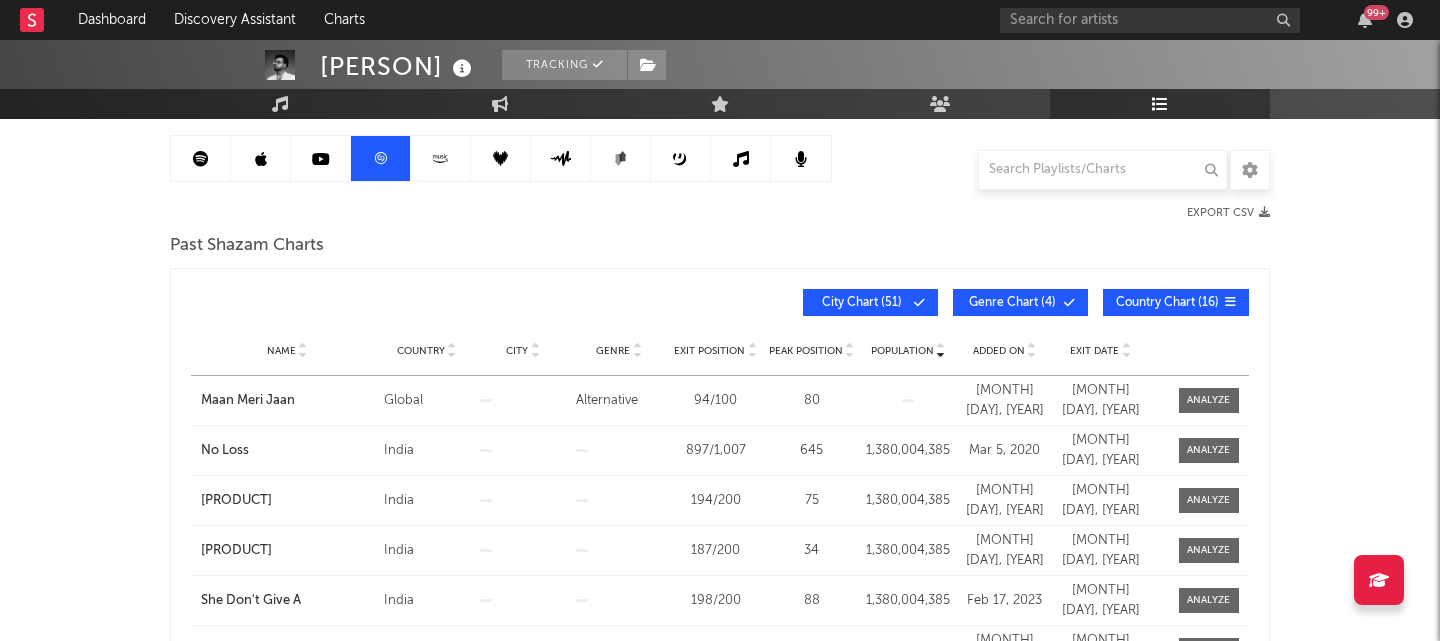 scroll, scrollTop: 159, scrollLeft: 0, axis: vertical 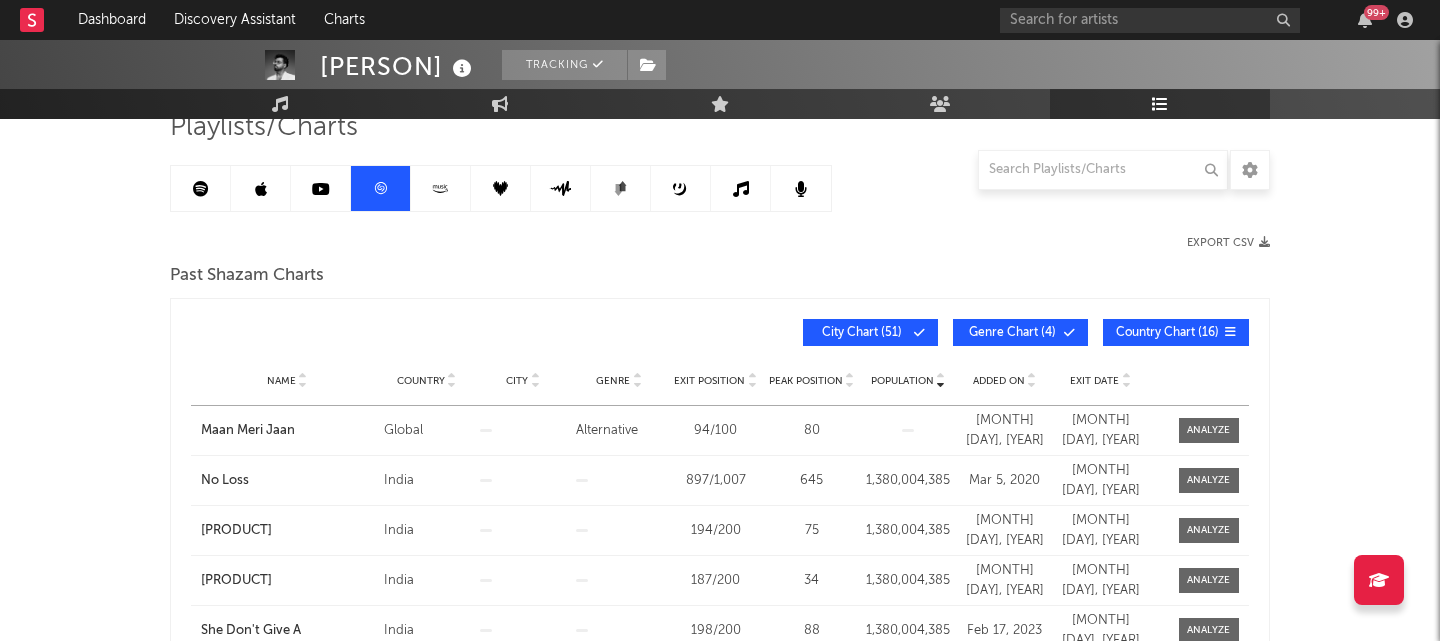 click at bounding box center (321, 188) 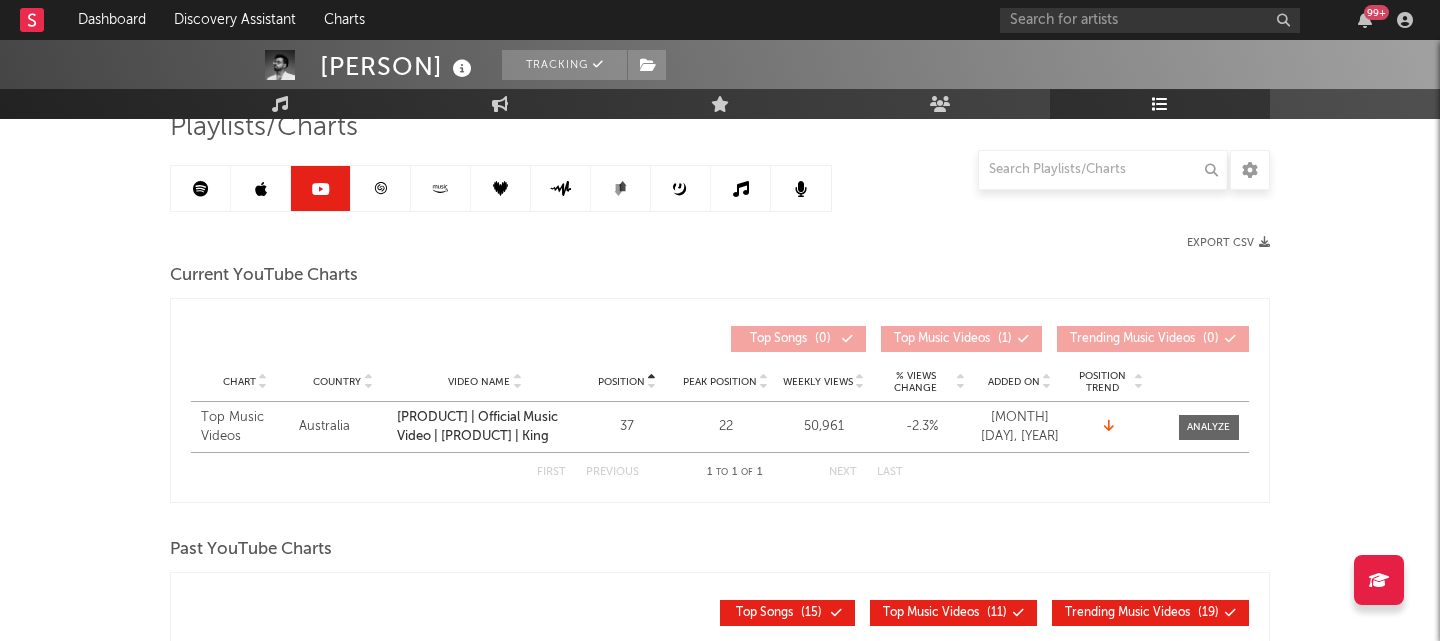 click at bounding box center [261, 188] 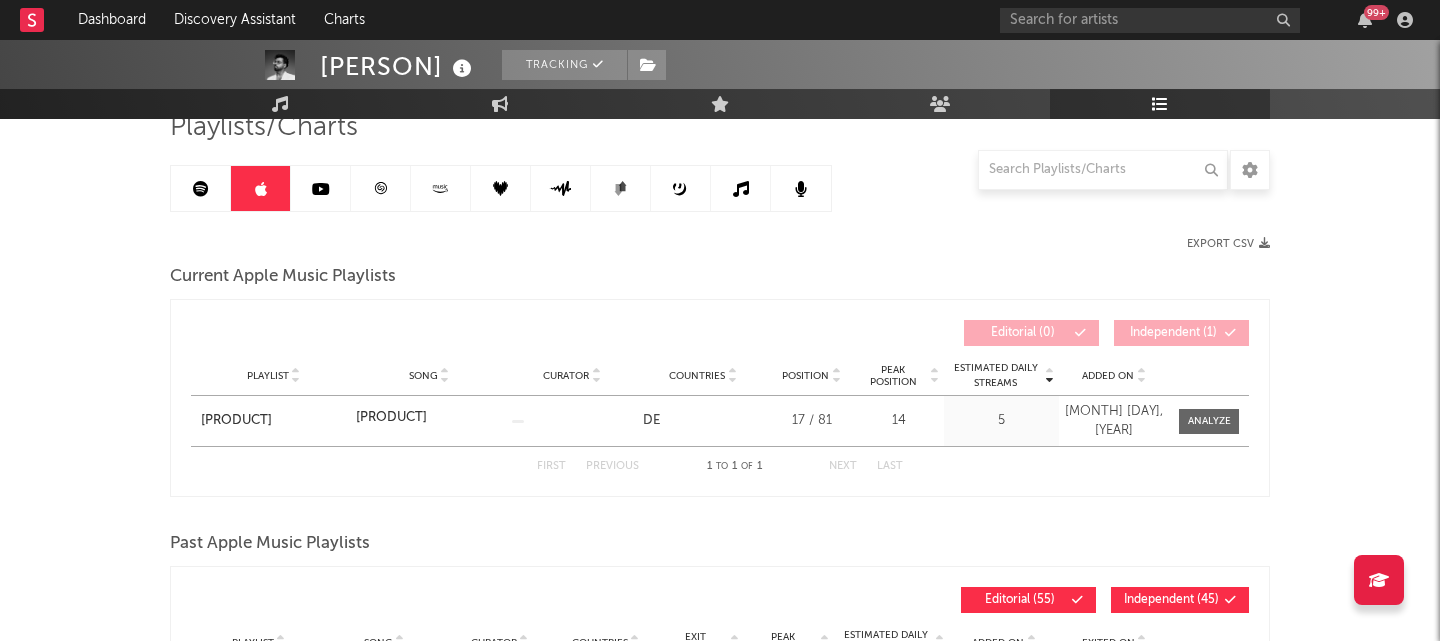 scroll, scrollTop: 188, scrollLeft: 0, axis: vertical 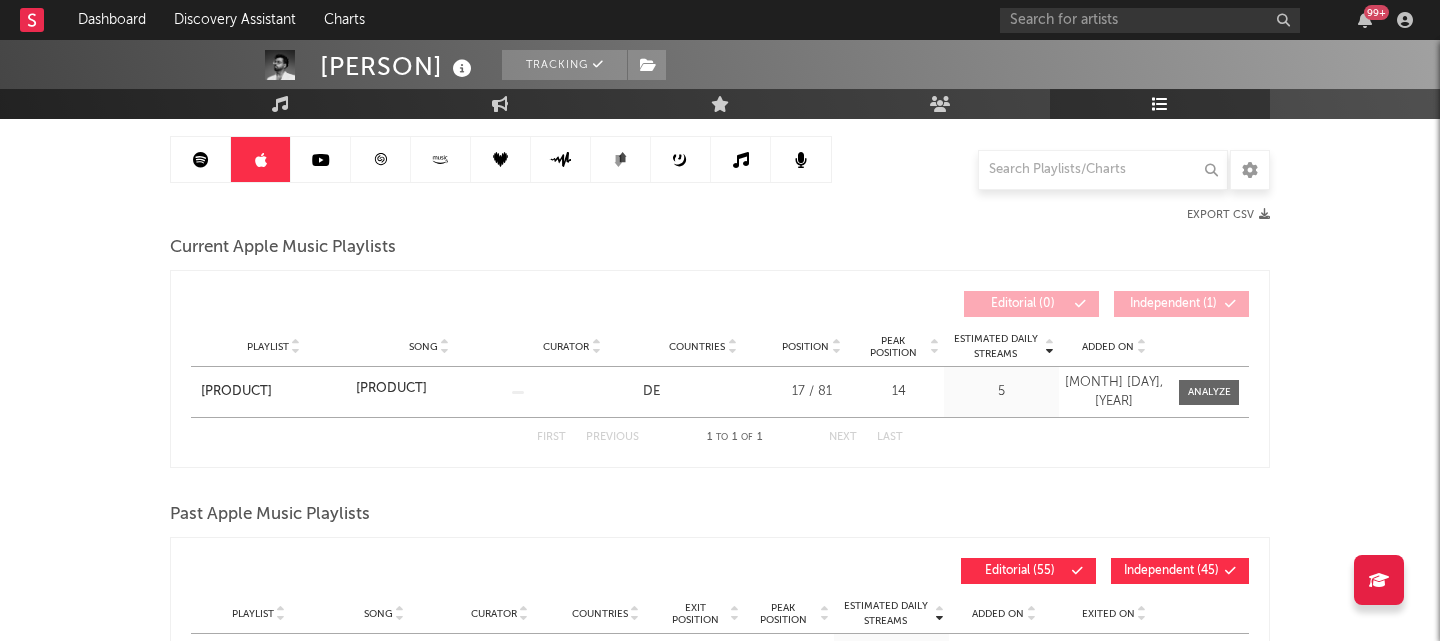 click 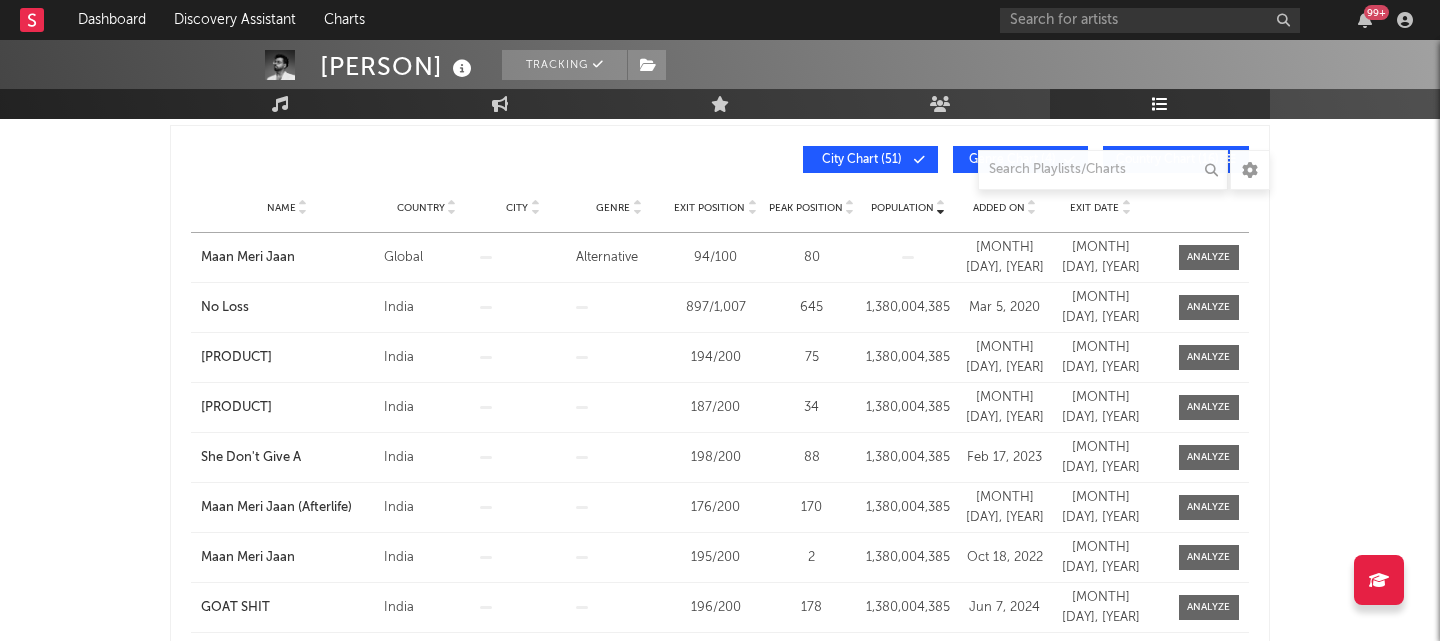 scroll, scrollTop: 595, scrollLeft: 0, axis: vertical 